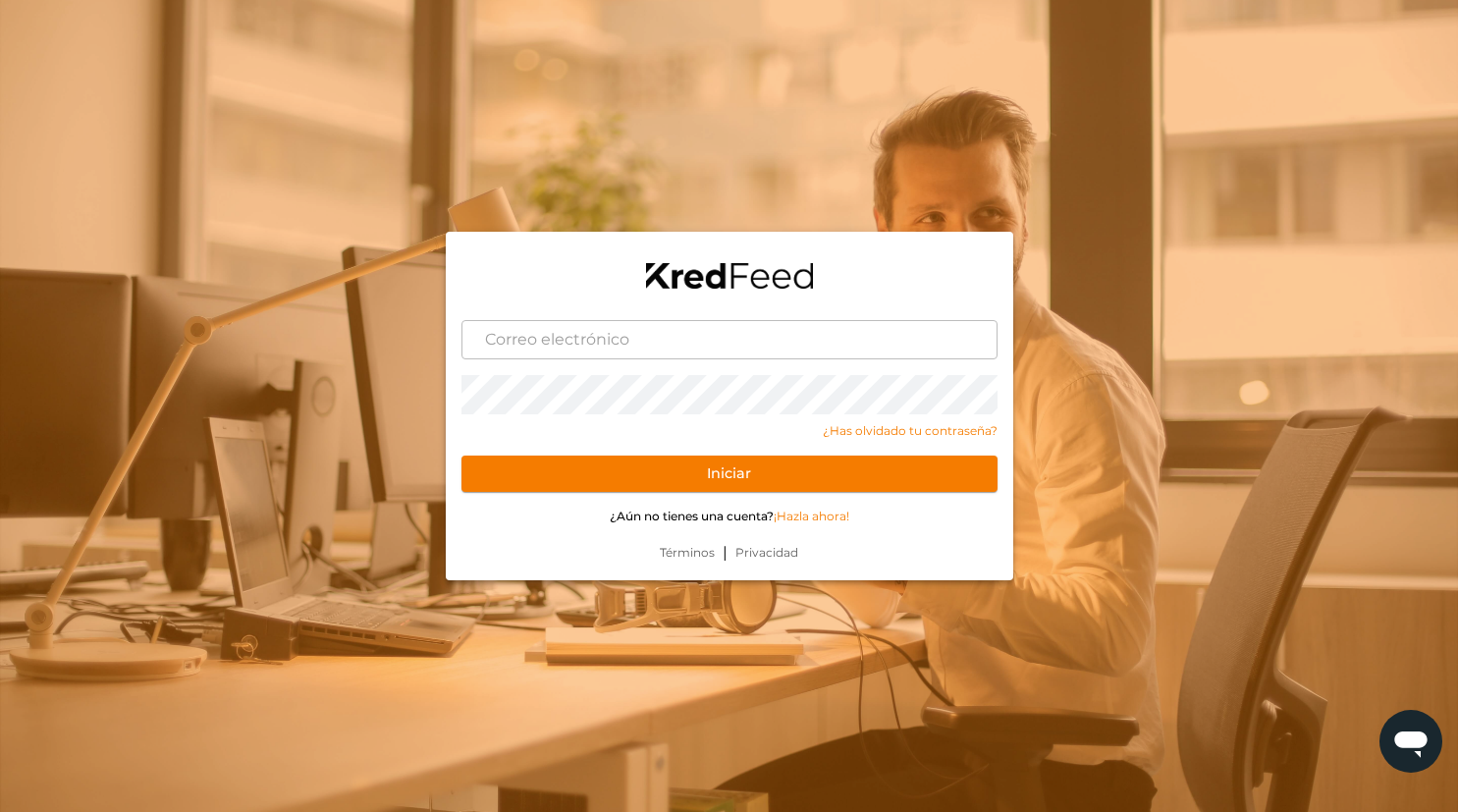 scroll, scrollTop: 0, scrollLeft: 0, axis: both 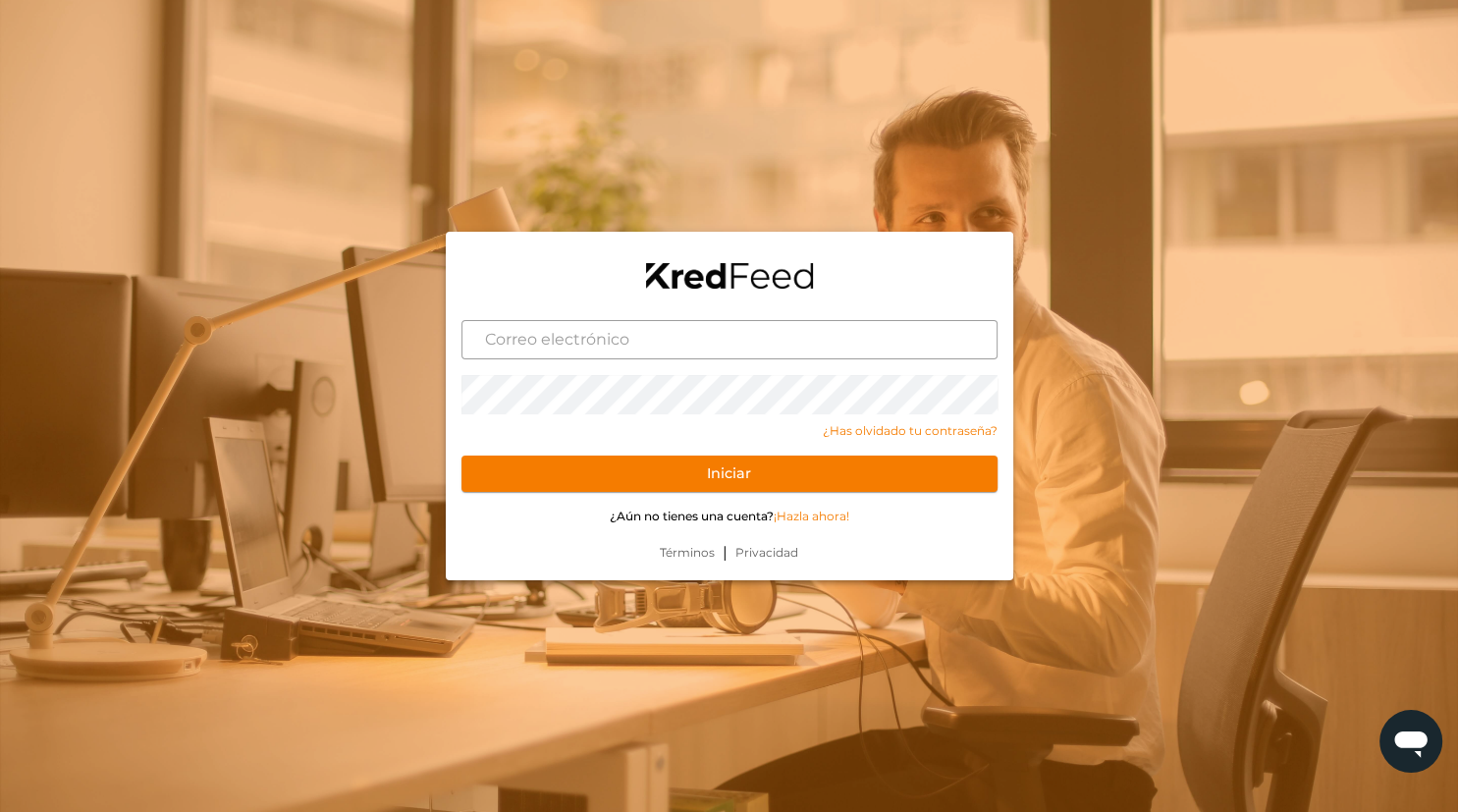 click at bounding box center (729, 340) 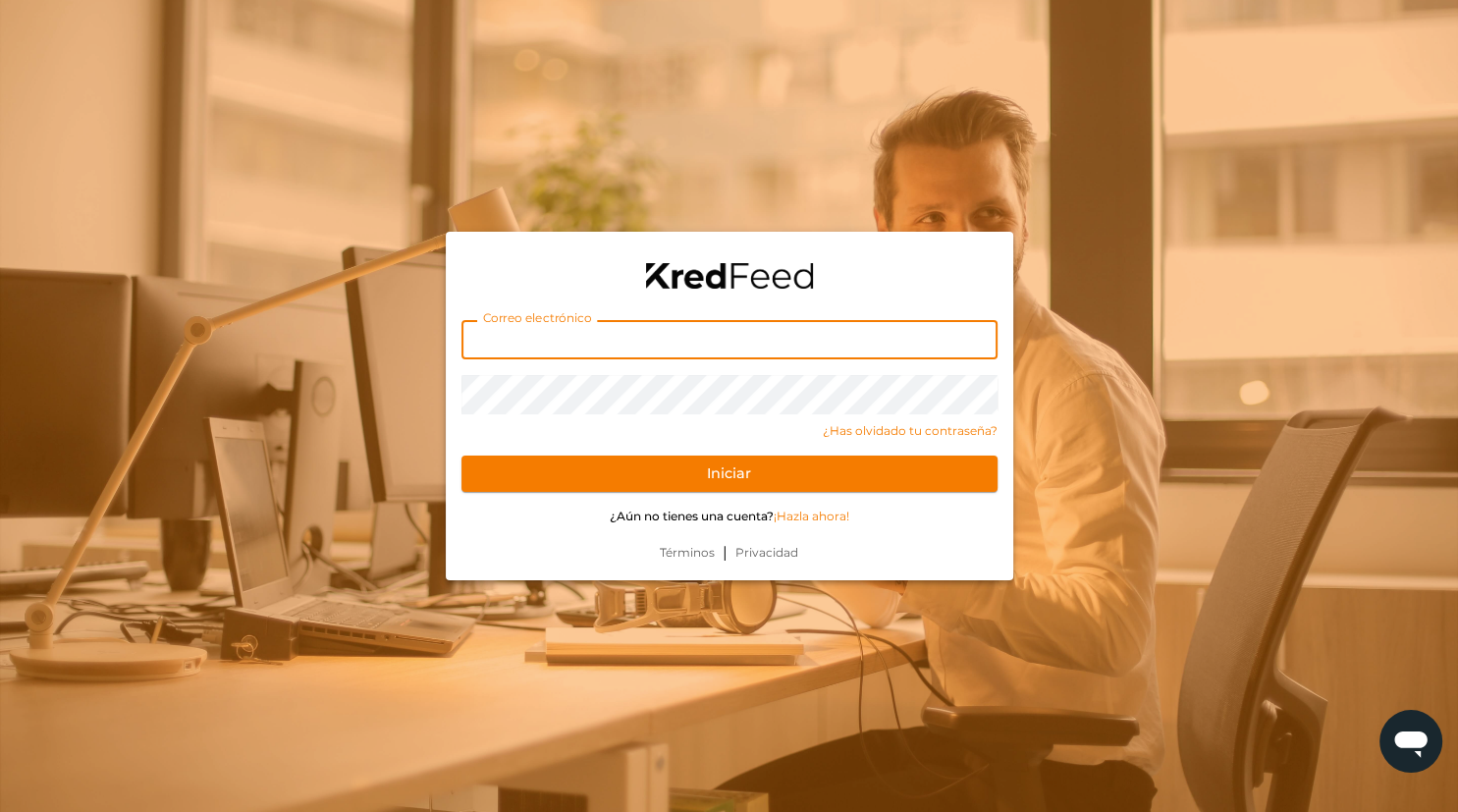 click at bounding box center [729, 406] 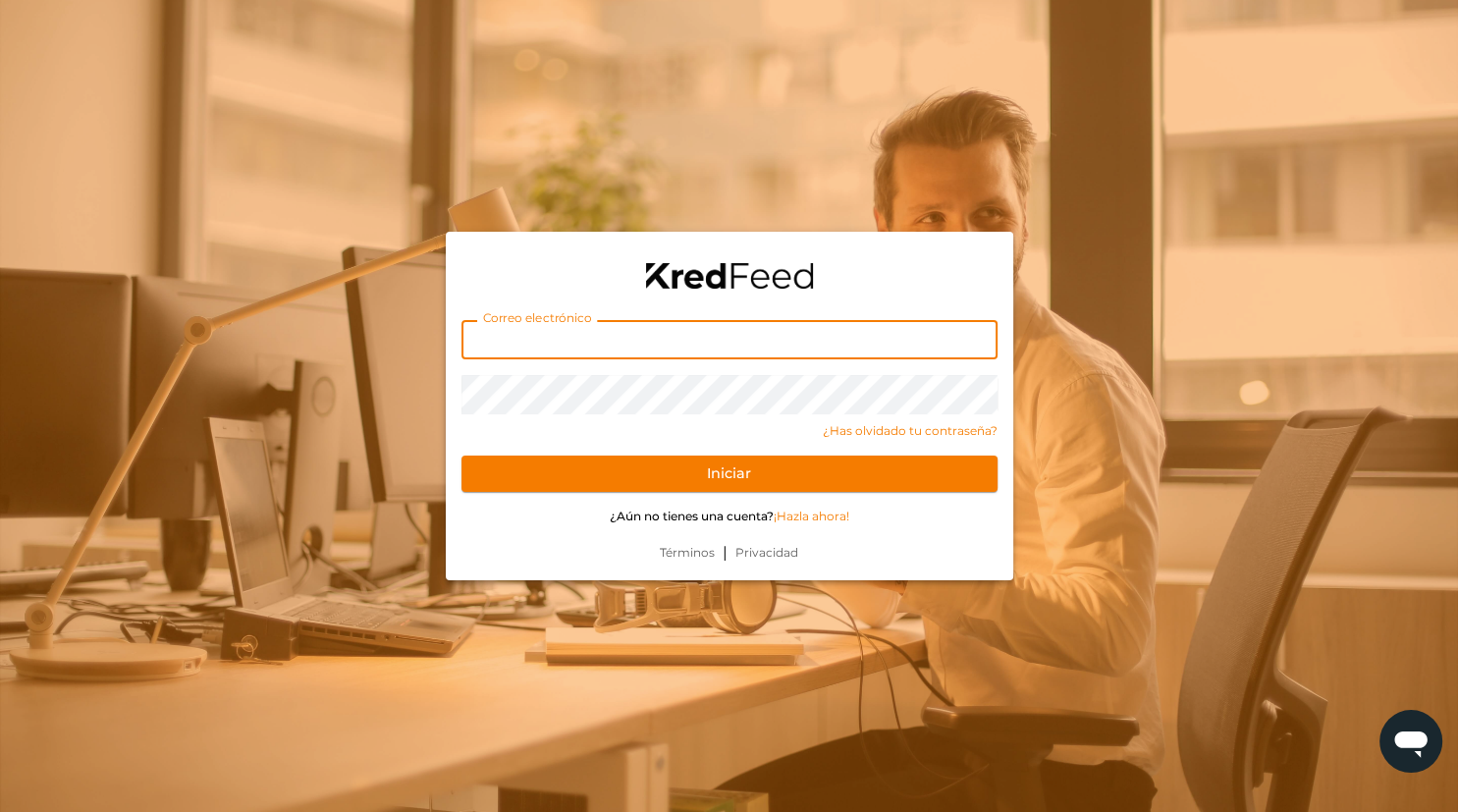 click at bounding box center [729, 340] 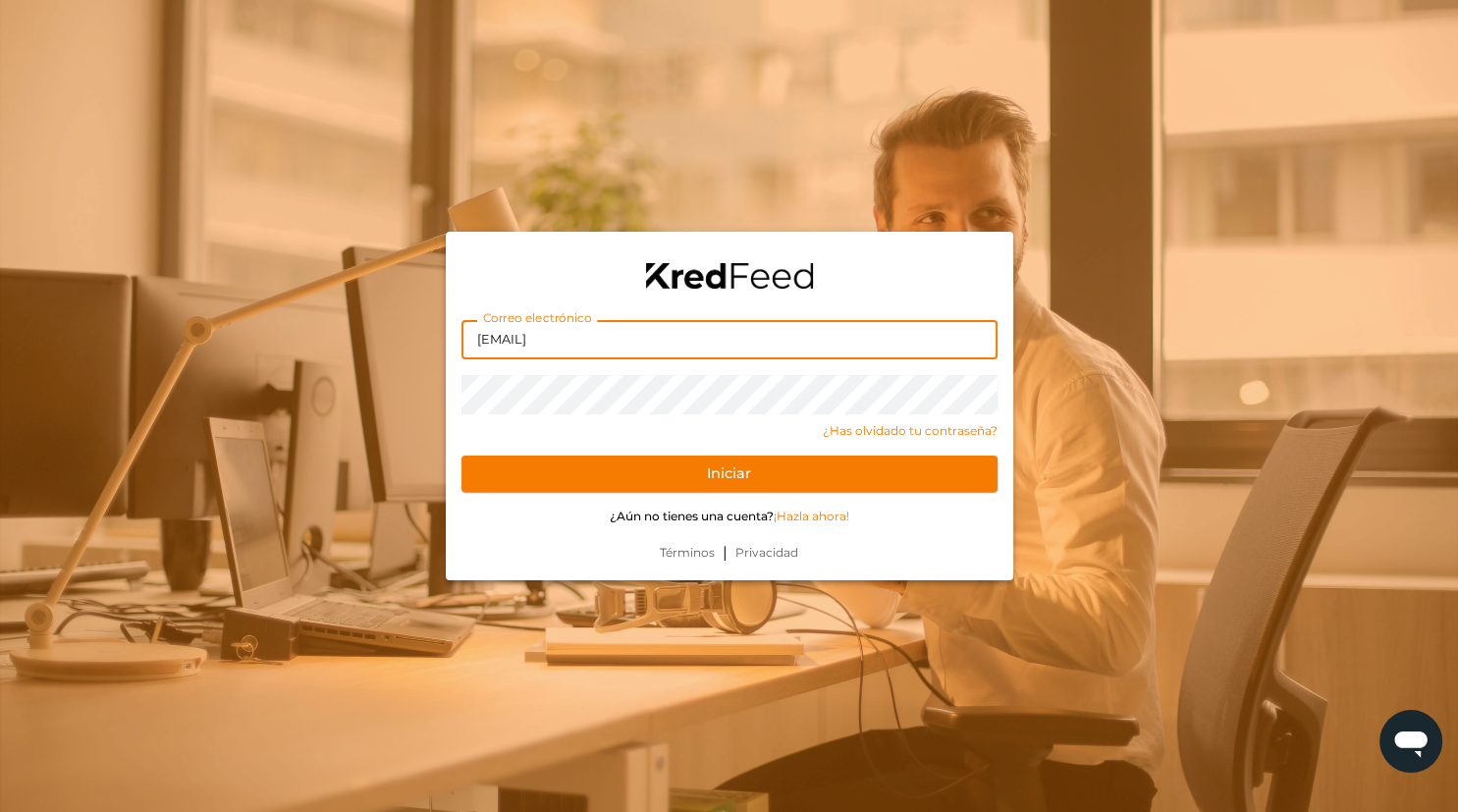 type on "[EMAIL]" 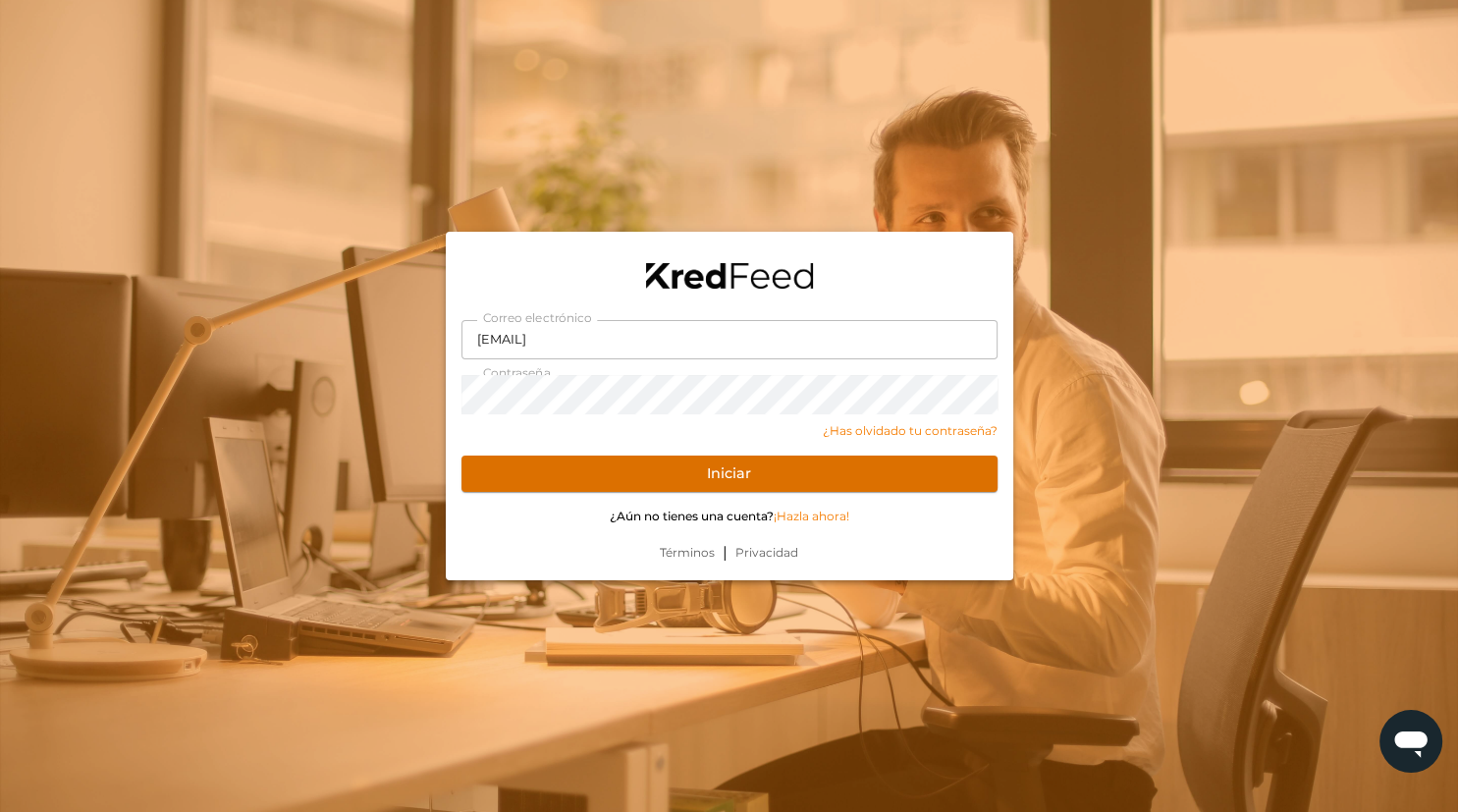 click on "Iniciar" at bounding box center (729, 474) 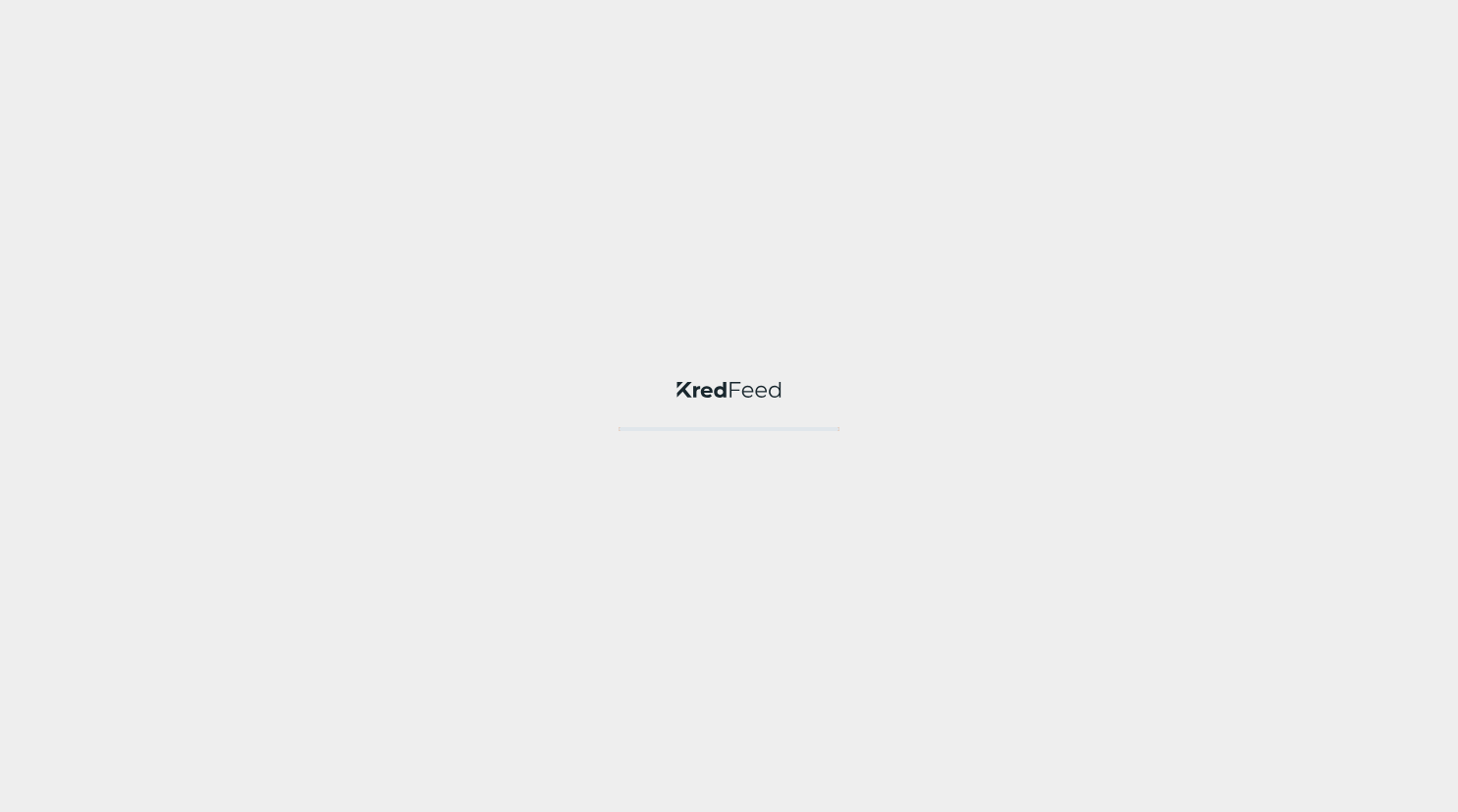 scroll, scrollTop: 0, scrollLeft: 0, axis: both 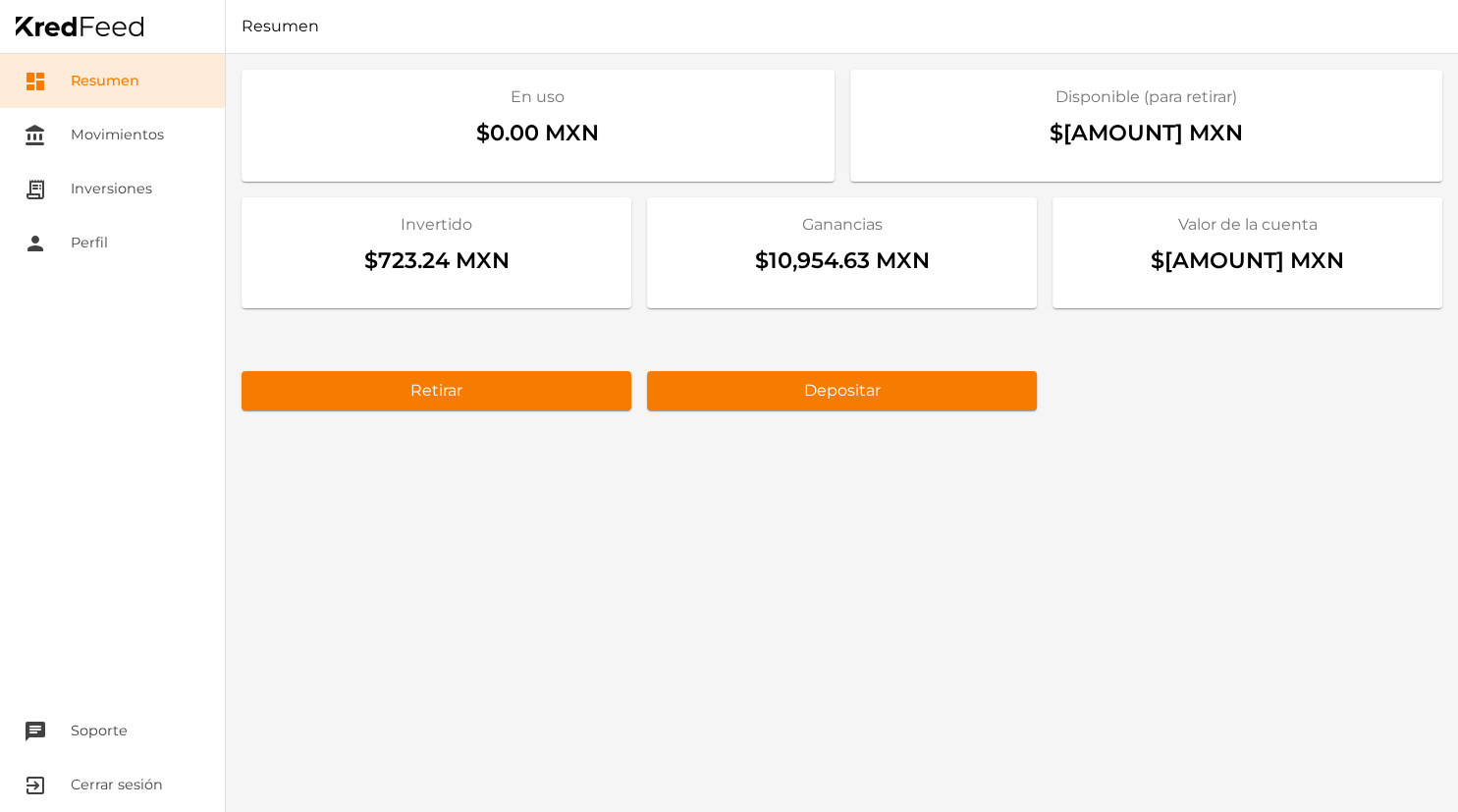 click on "$[AMOUNT] MXN" at bounding box center (1247, 265) 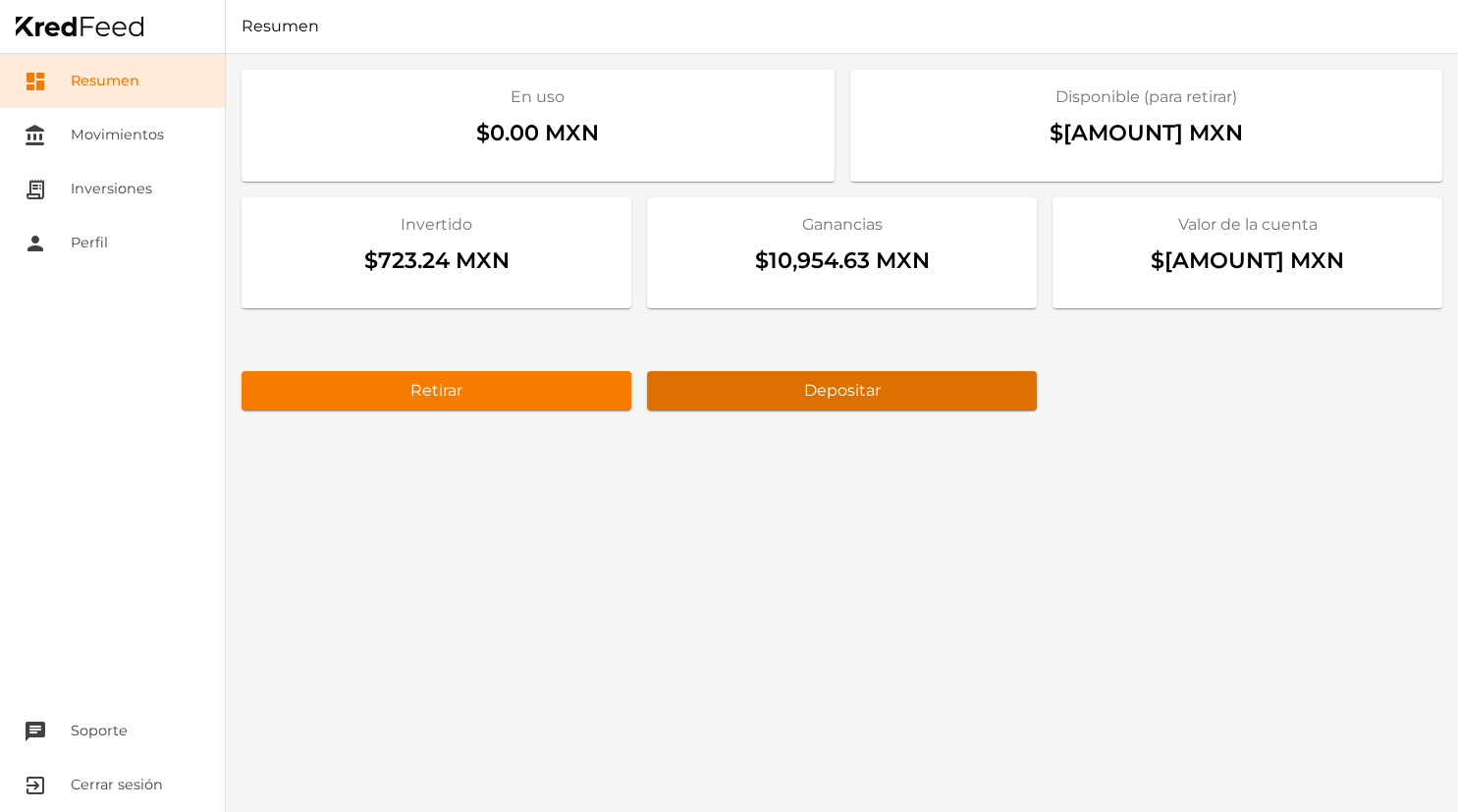 click on "Depositar" at bounding box center [841, 391] 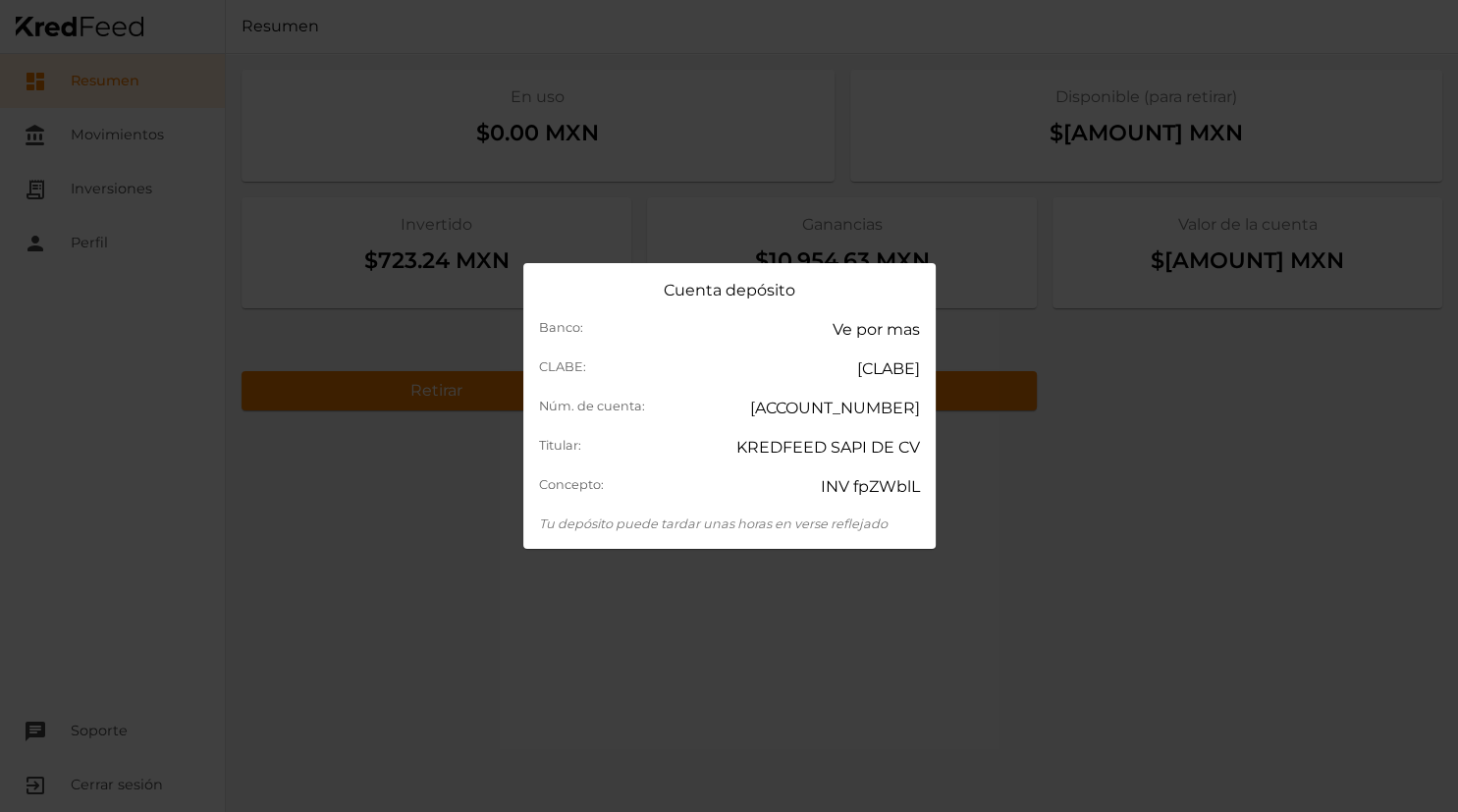 click on "Cuenta depósito Banco : [BANK_NAME] CLABE : [CLABE] Núm. de cuenta : [ACCOUNT_NUMBER] Titular : [ACCOUNT_HOLDER] Concepto : INV fpZWblL Tu depósito puede tardar unas horas en verse reflejado" at bounding box center [729, 406] 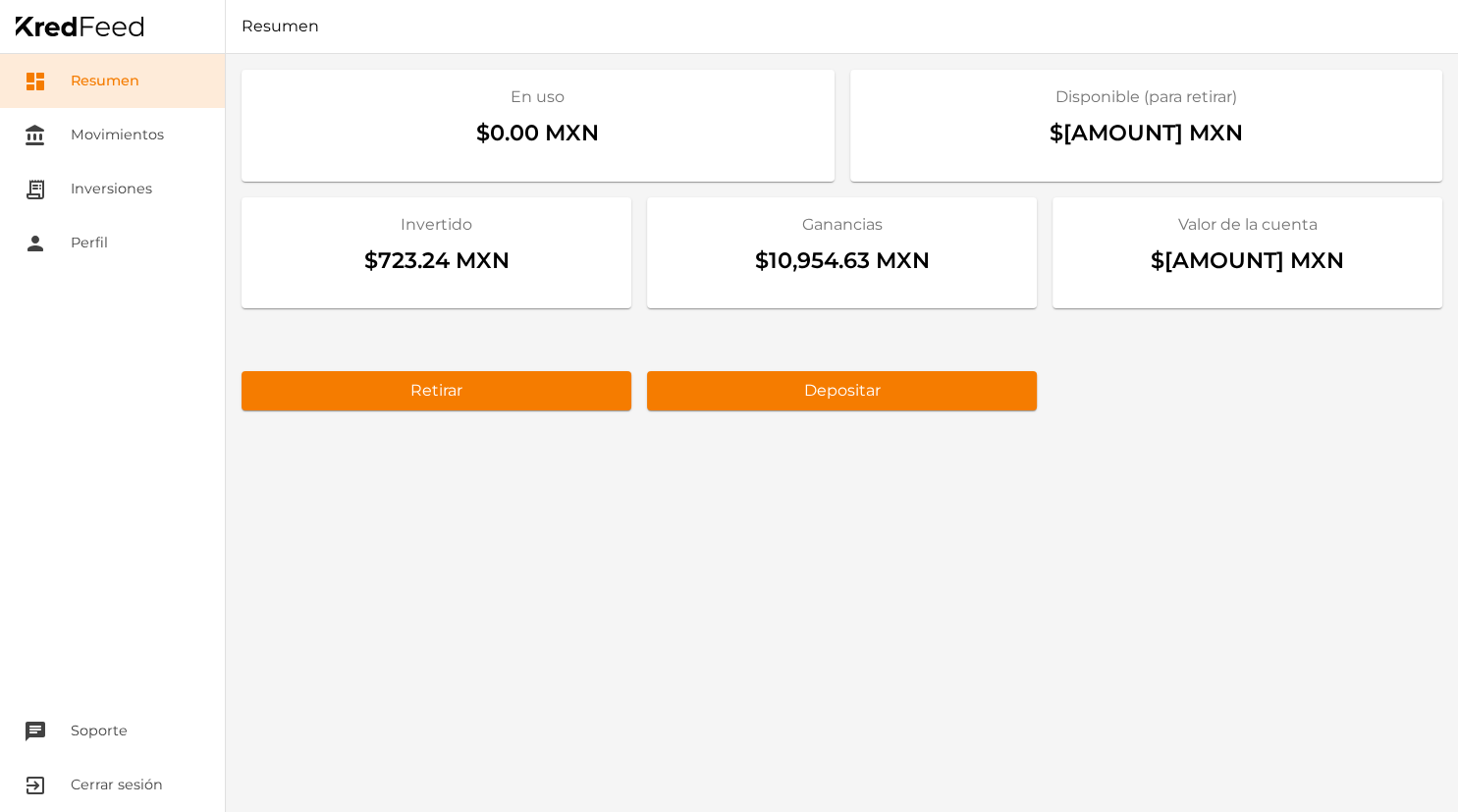 click on "$[AMOUNT] MXN" at bounding box center [1247, 265] 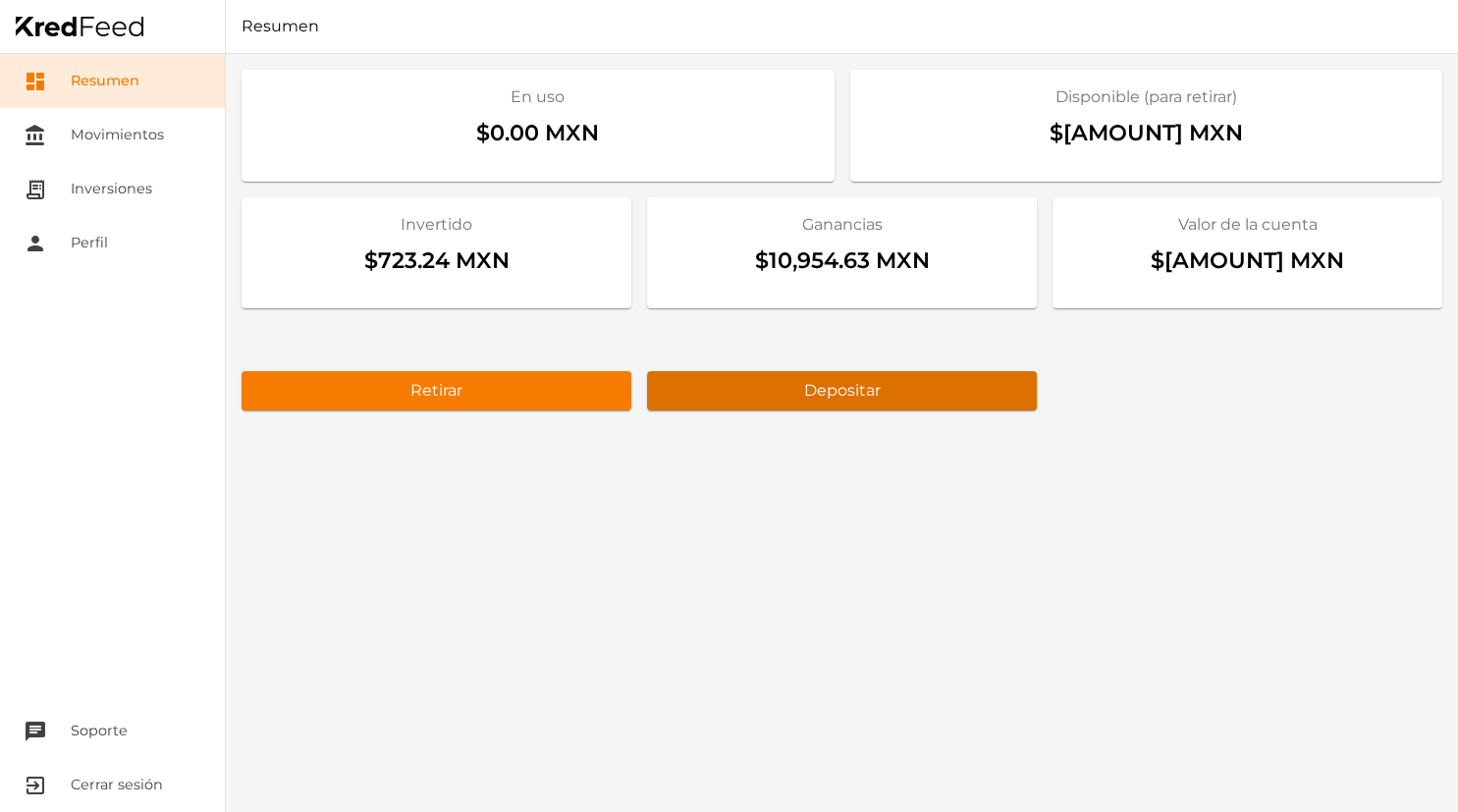 click on "Depositar" at bounding box center (841, 391) 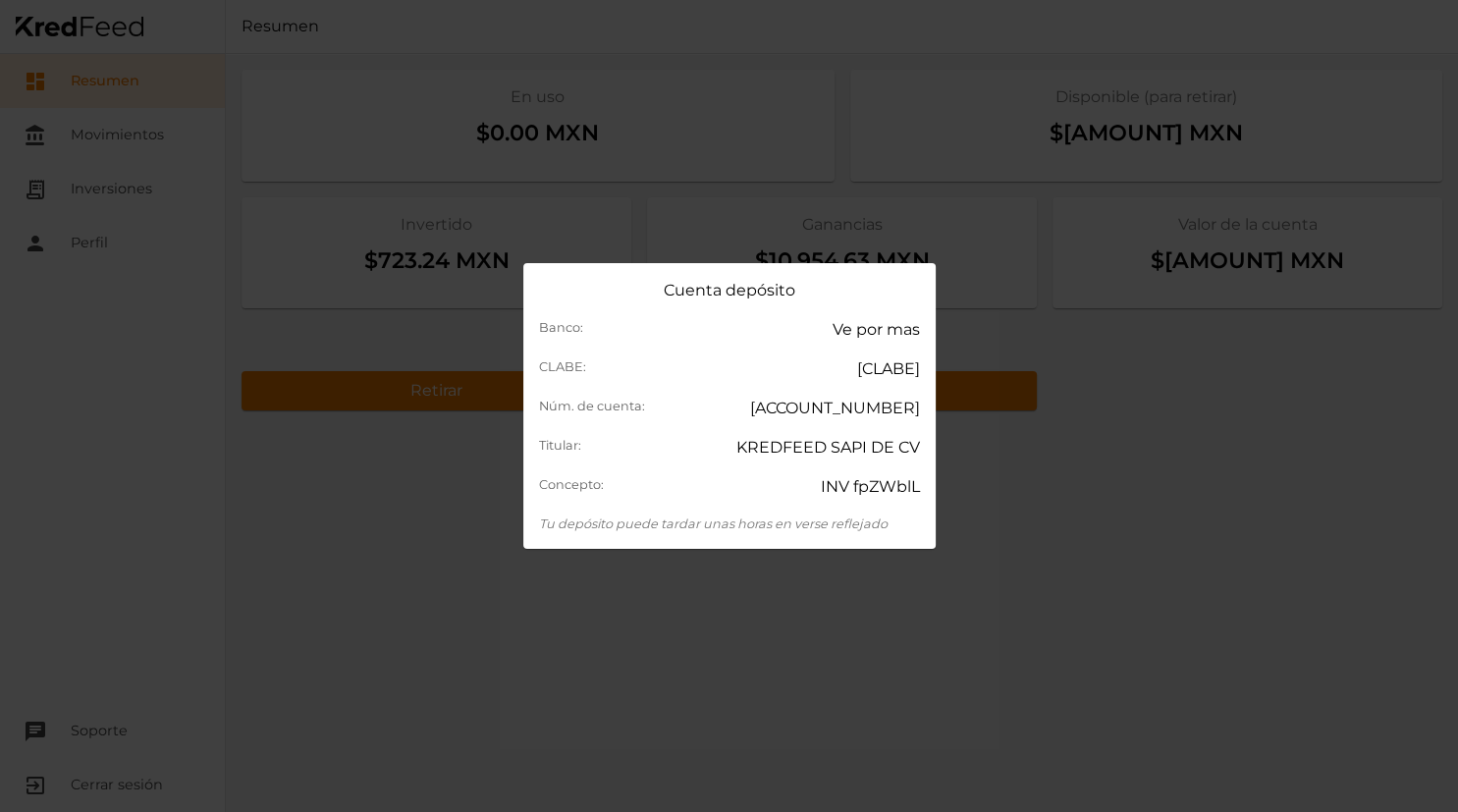 click on "Cuenta depósito Banco : [BANK_NAME] CLABE : [CLABE] Núm. de cuenta : [ACCOUNT_NUMBER] Titular : [ACCOUNT_HOLDER] Concepto : INV fpZWblL Tu depósito puede tardar unas horas en verse reflejado" at bounding box center (729, 406) 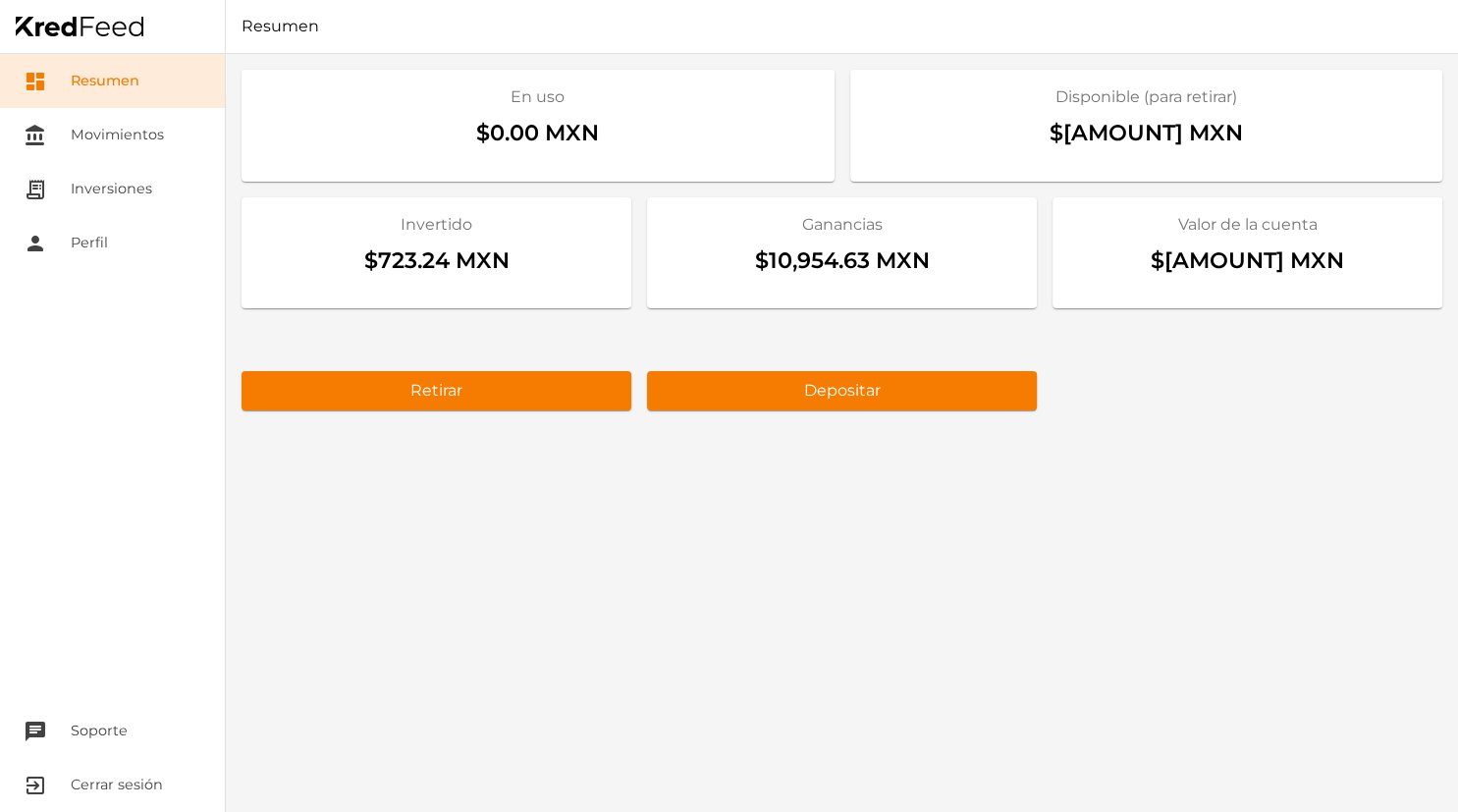 click on "$[AMOUNT] MXN" at bounding box center [1247, 265] 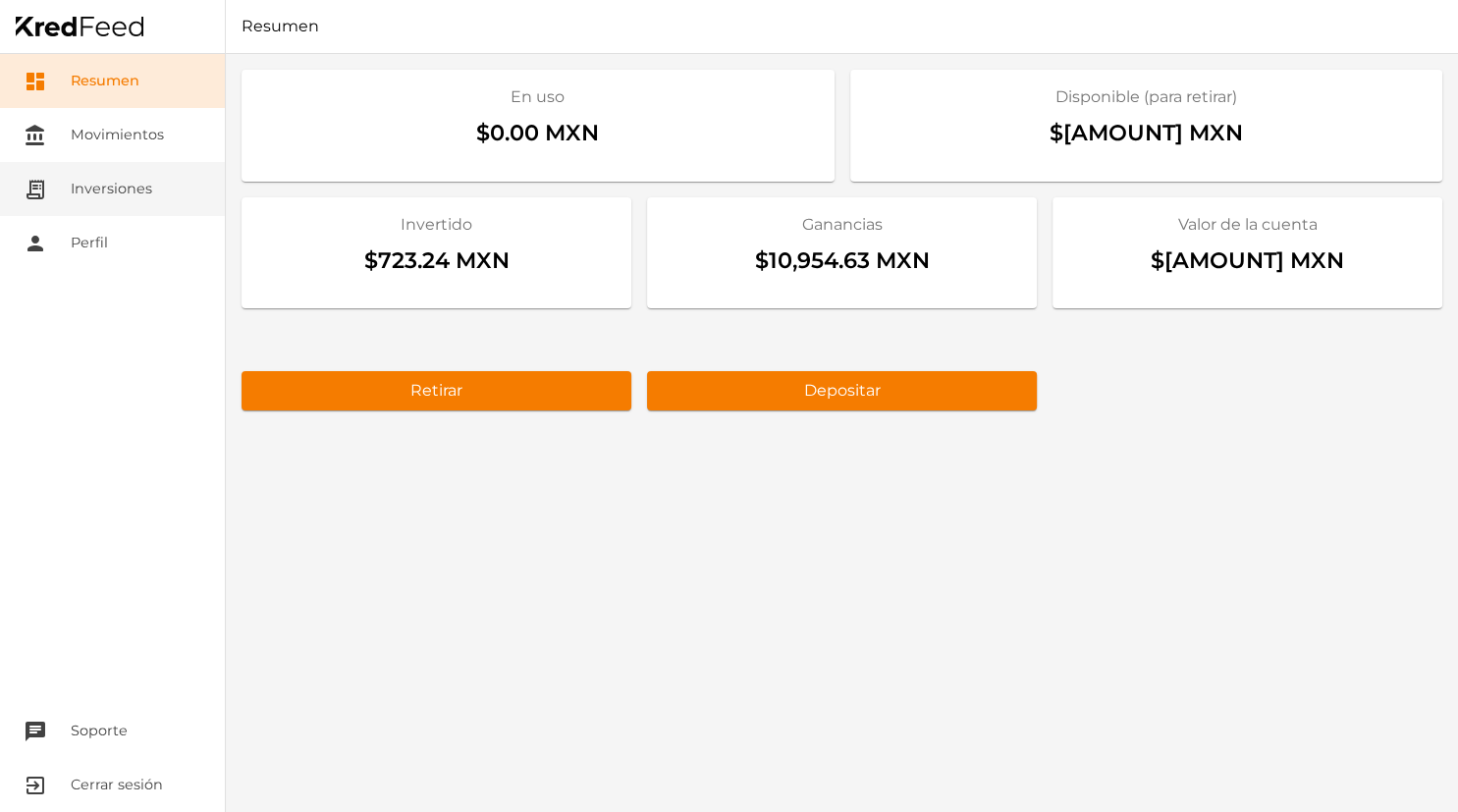 click on "receipt_long Inversiones" at bounding box center (112, 189) 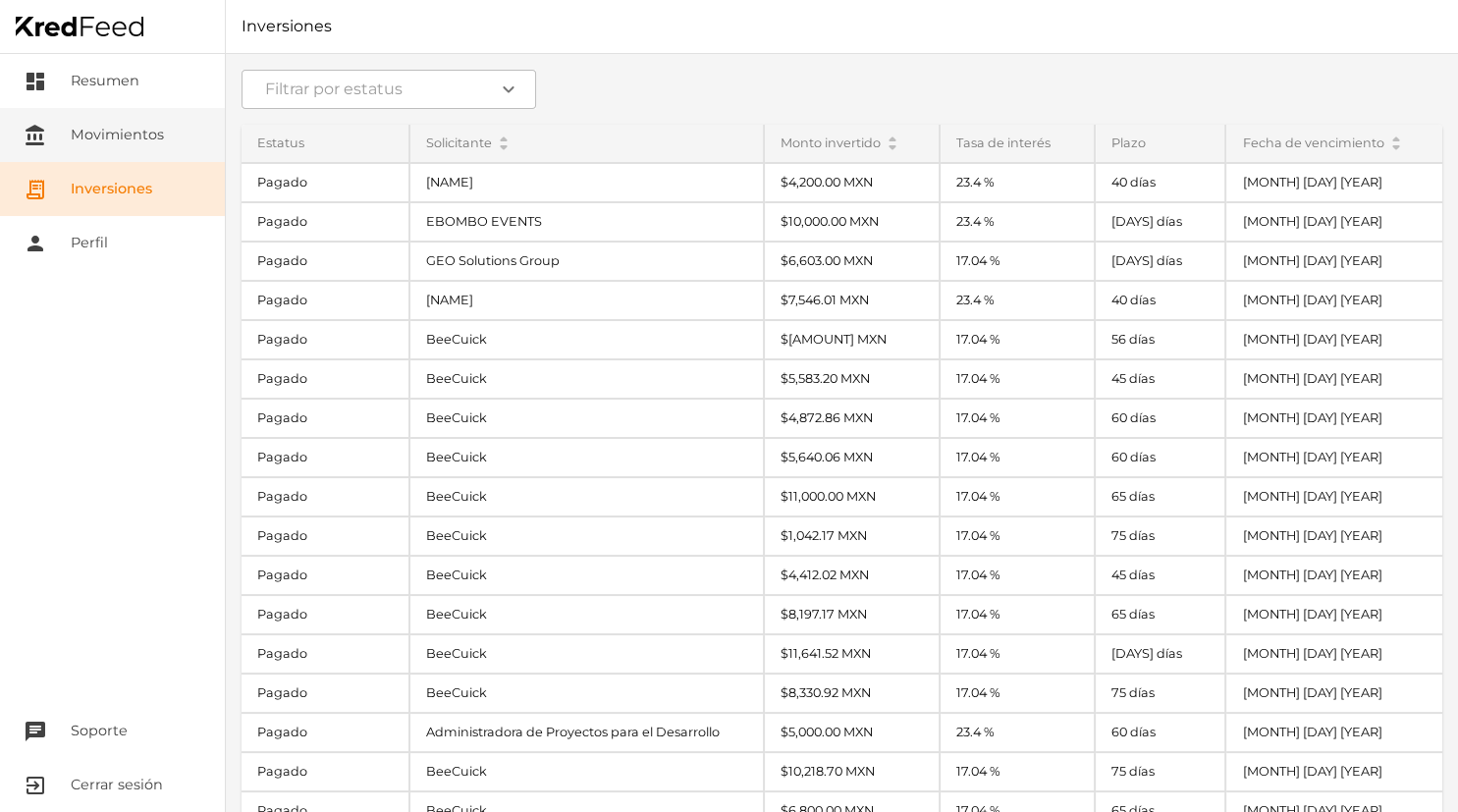 click on "account_balance Movimientos" at bounding box center (112, 135) 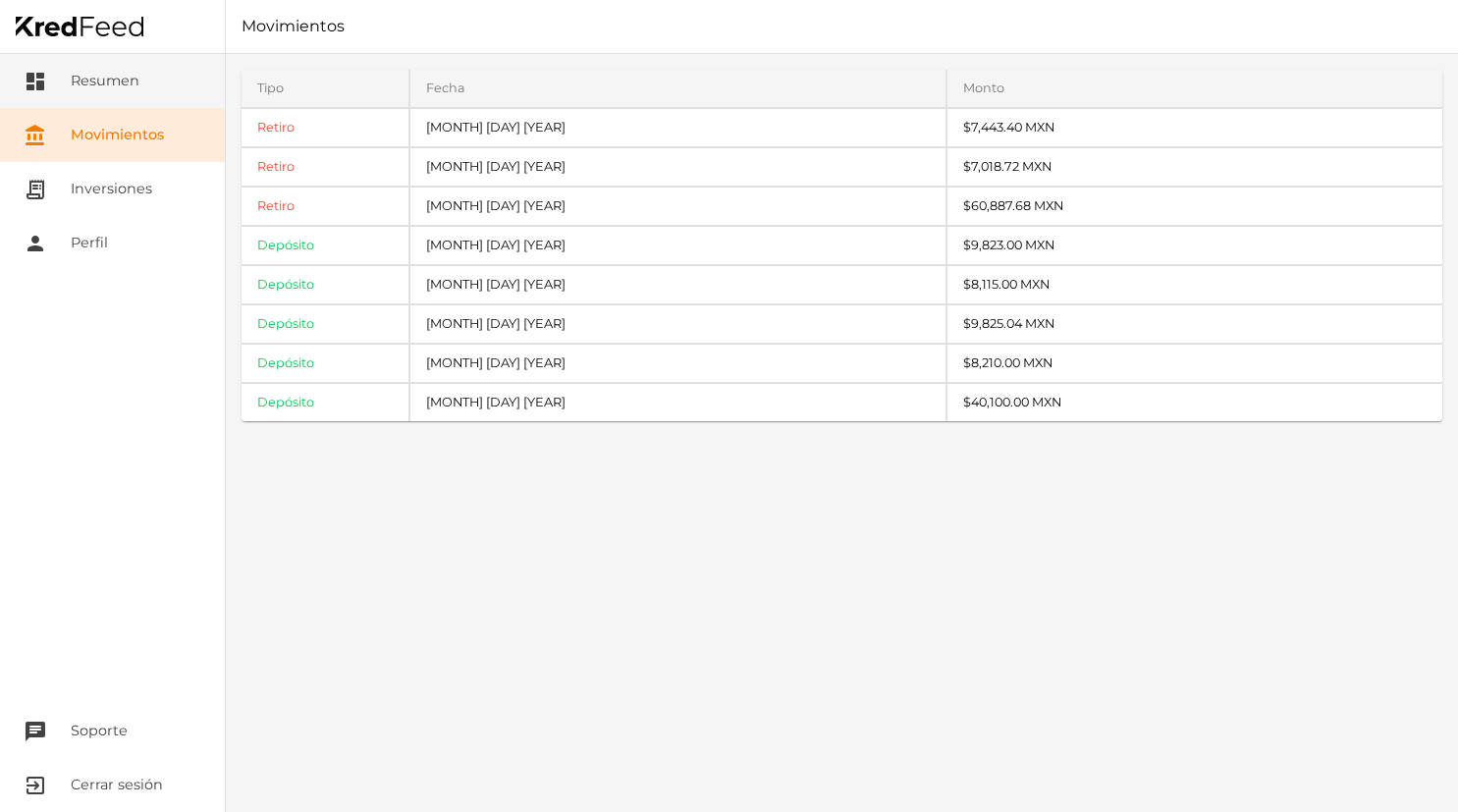 click on "dashboard Resumen" at bounding box center (112, 81) 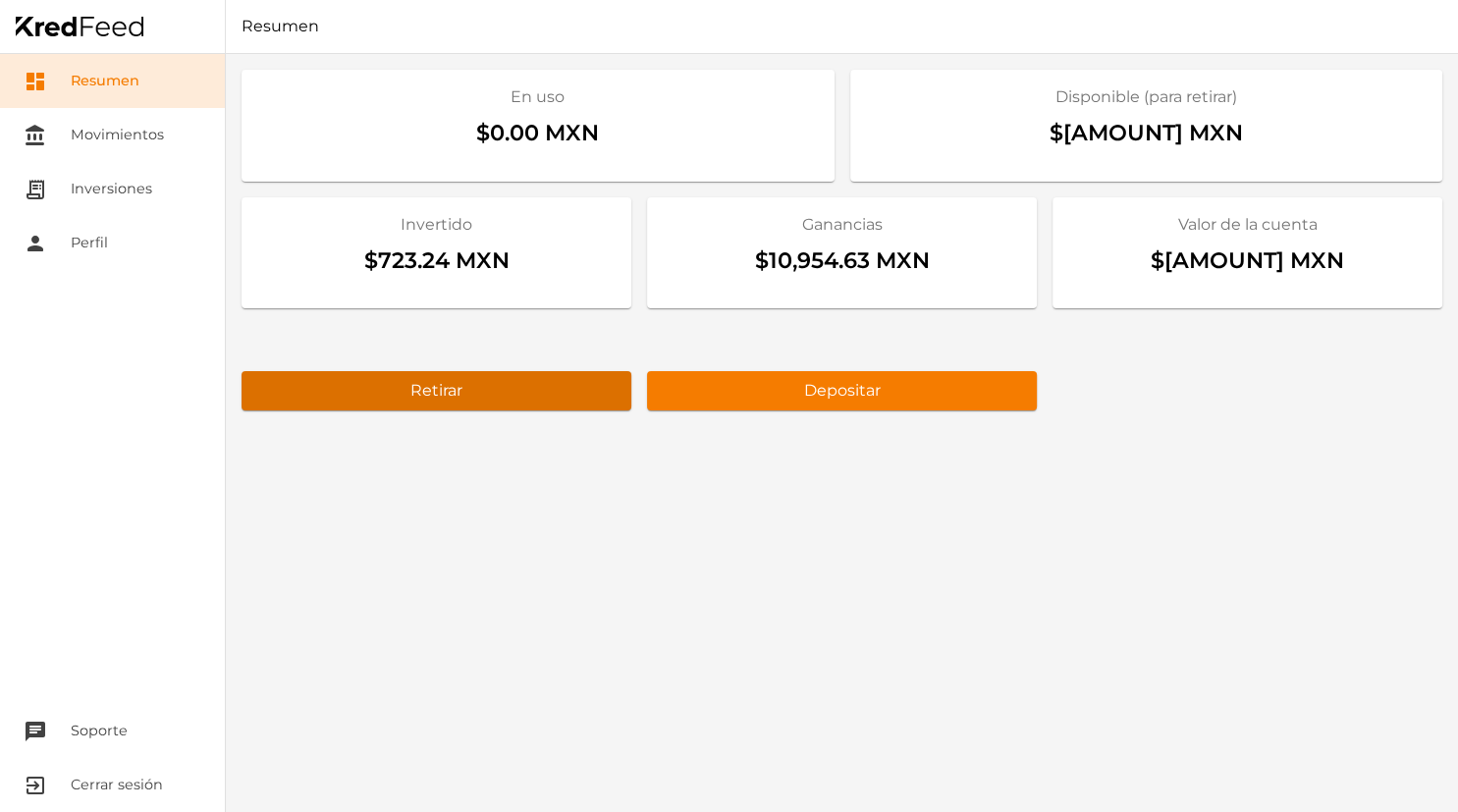 click on "Retirar" at bounding box center [436, 391] 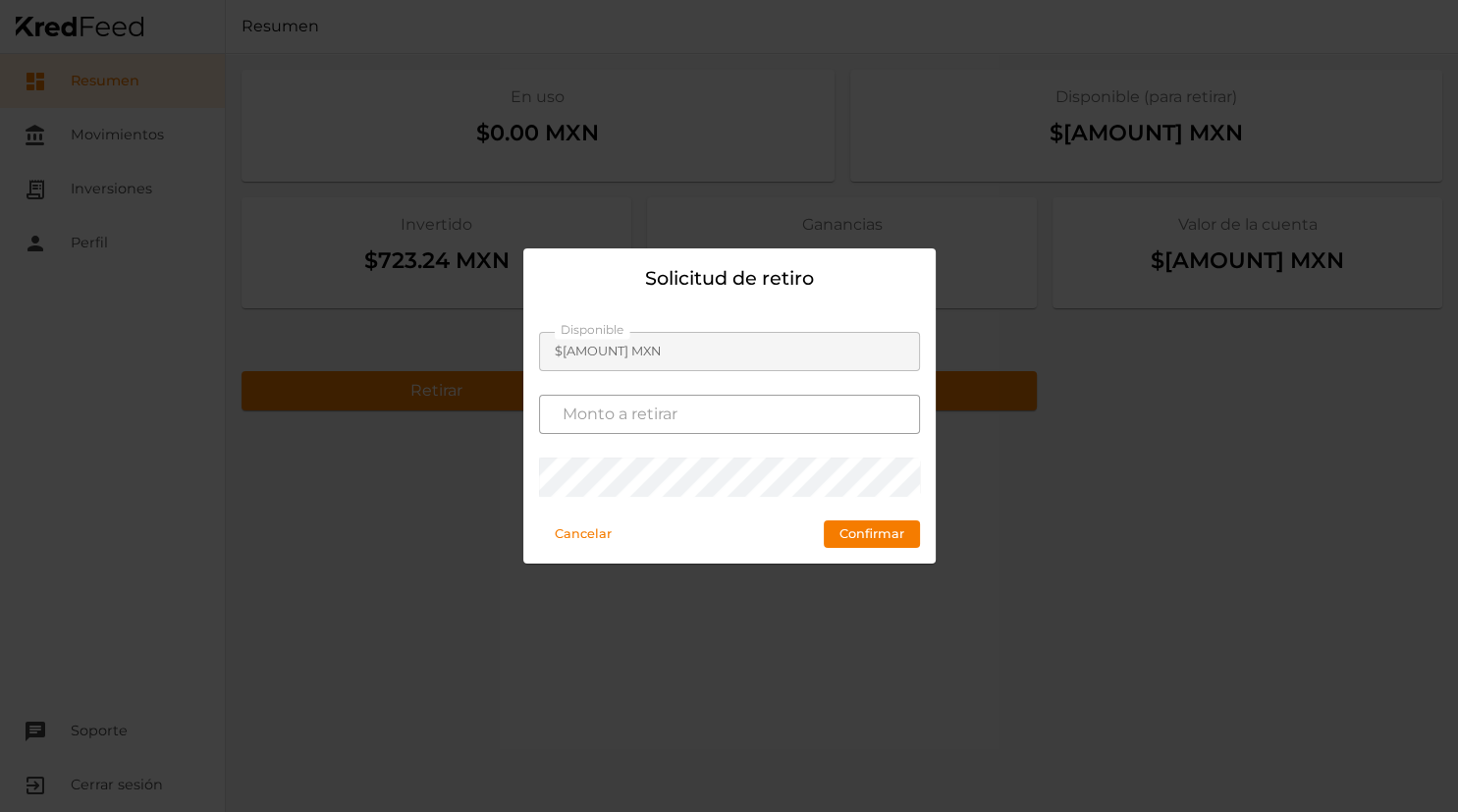 click at bounding box center (729, 414) 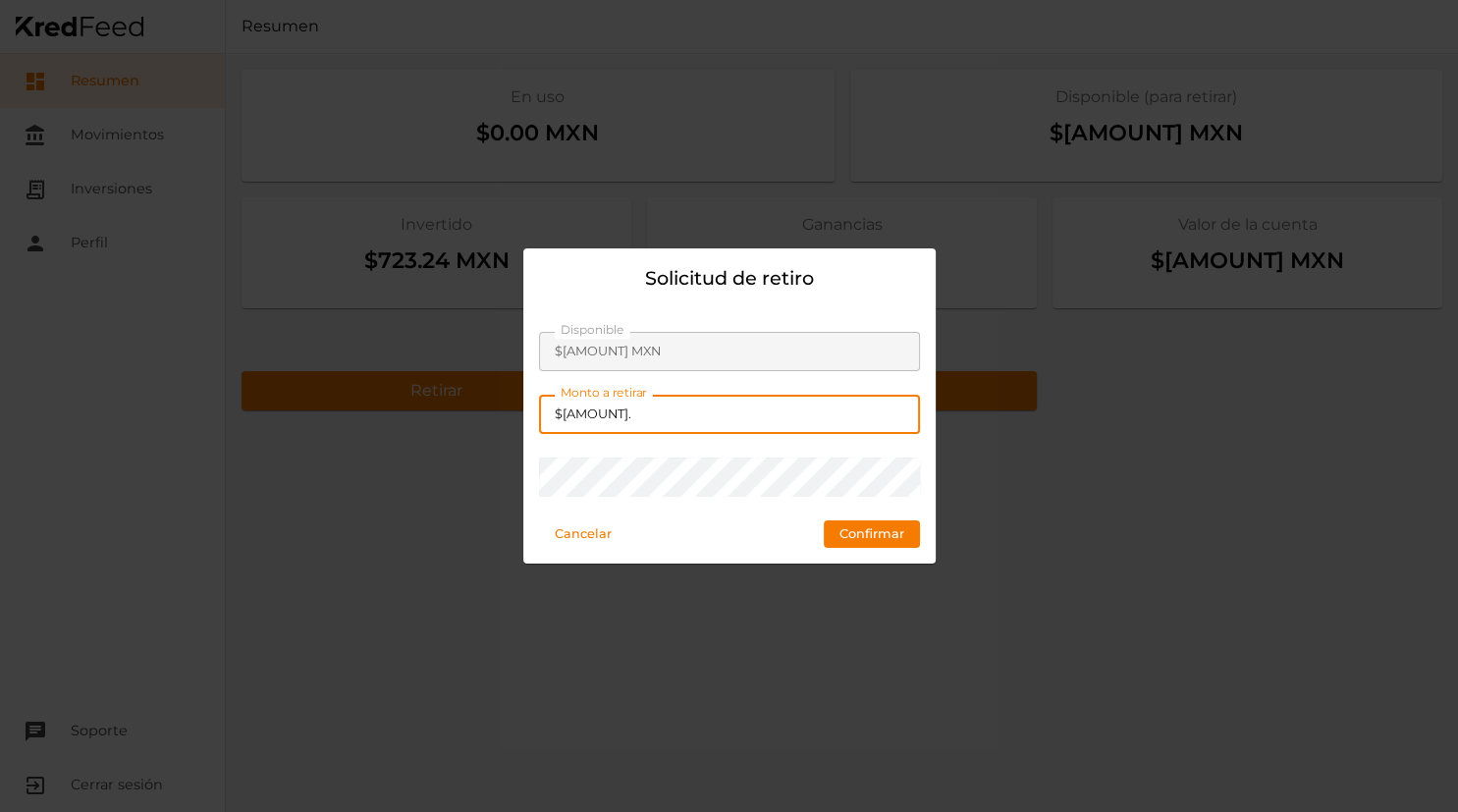 type on "$[AMOUNT]." 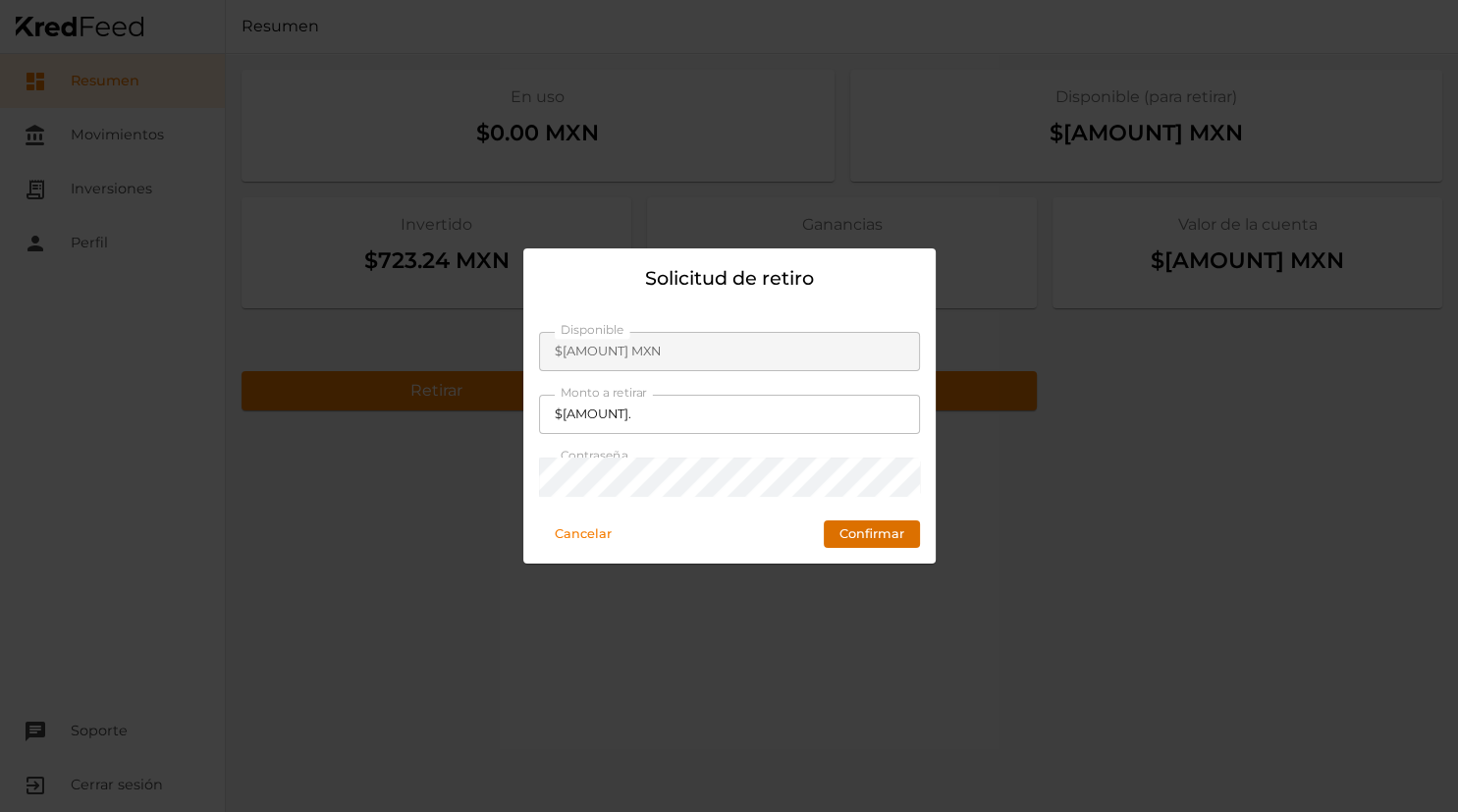 click on "Confirmar" at bounding box center [872, 534] 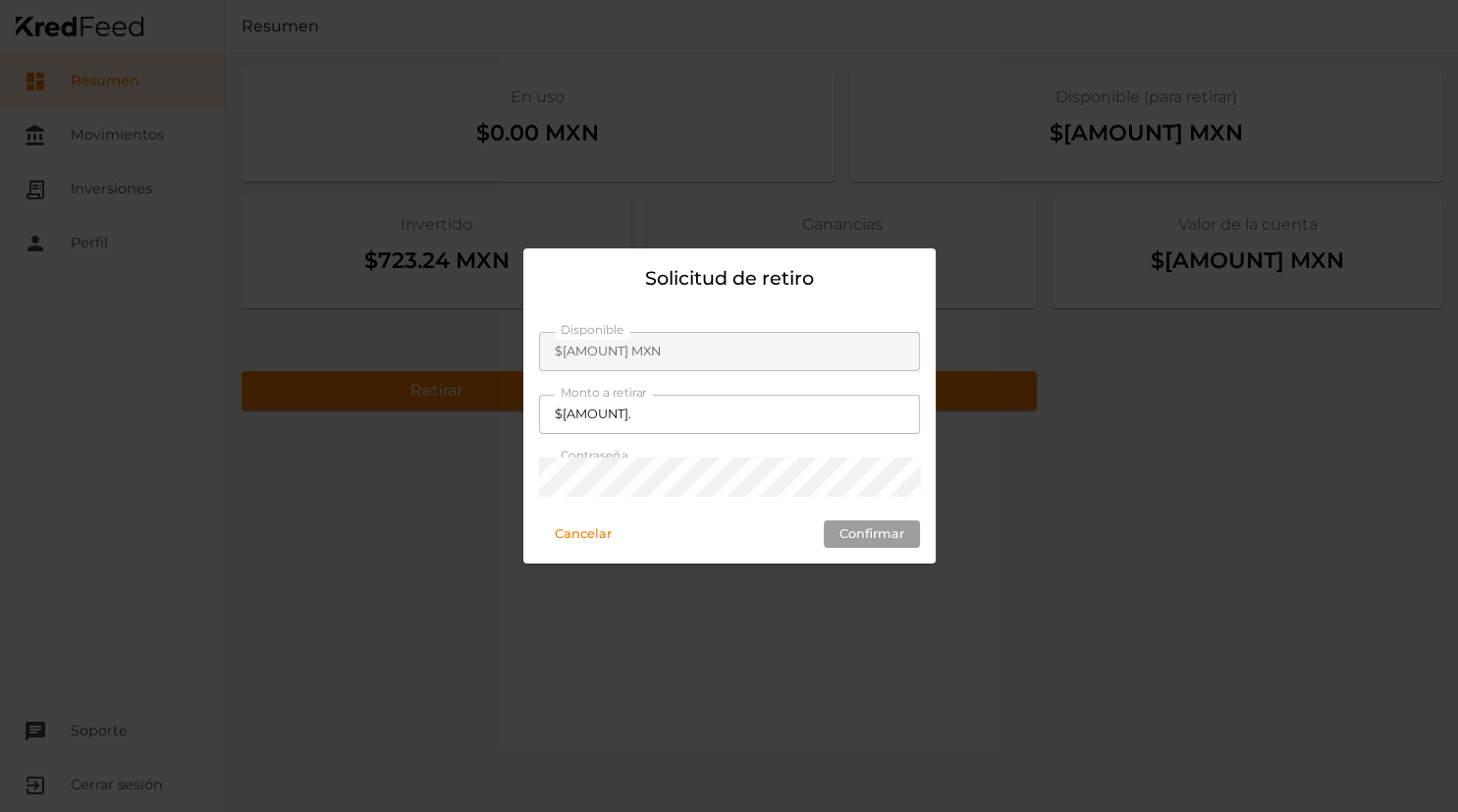 type on "$0.00 MXN" 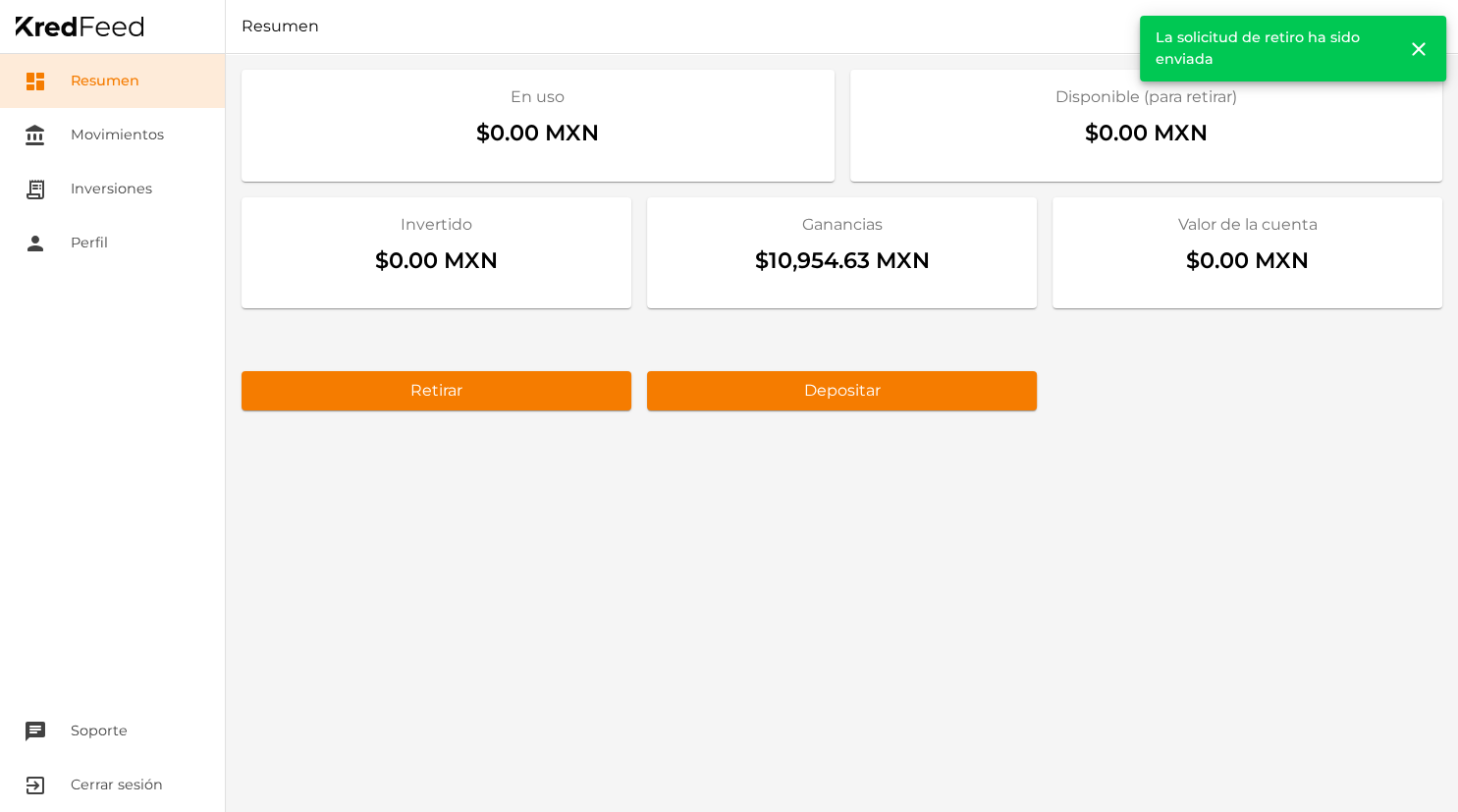 click on "En uso $0.00 MXN Disponible (para retirar) $0.00 MXN Invertido $0.00 MXN Ganancias $[AMOUNT] MXN Valor de la cuenta $0.00 MXN Retirar Depositar" at bounding box center [841, 433] 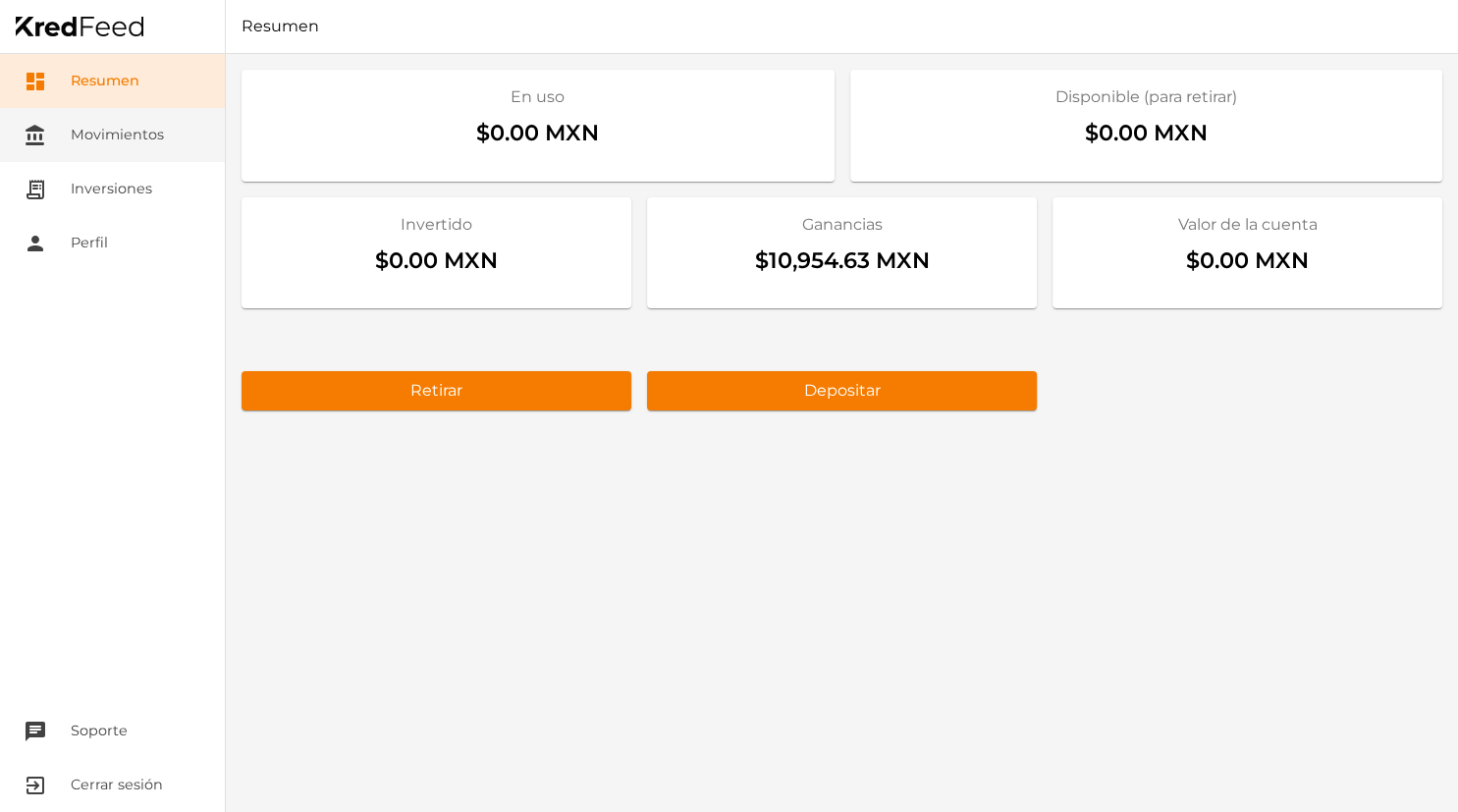 click on "account_balance Movimientos" at bounding box center (112, 135) 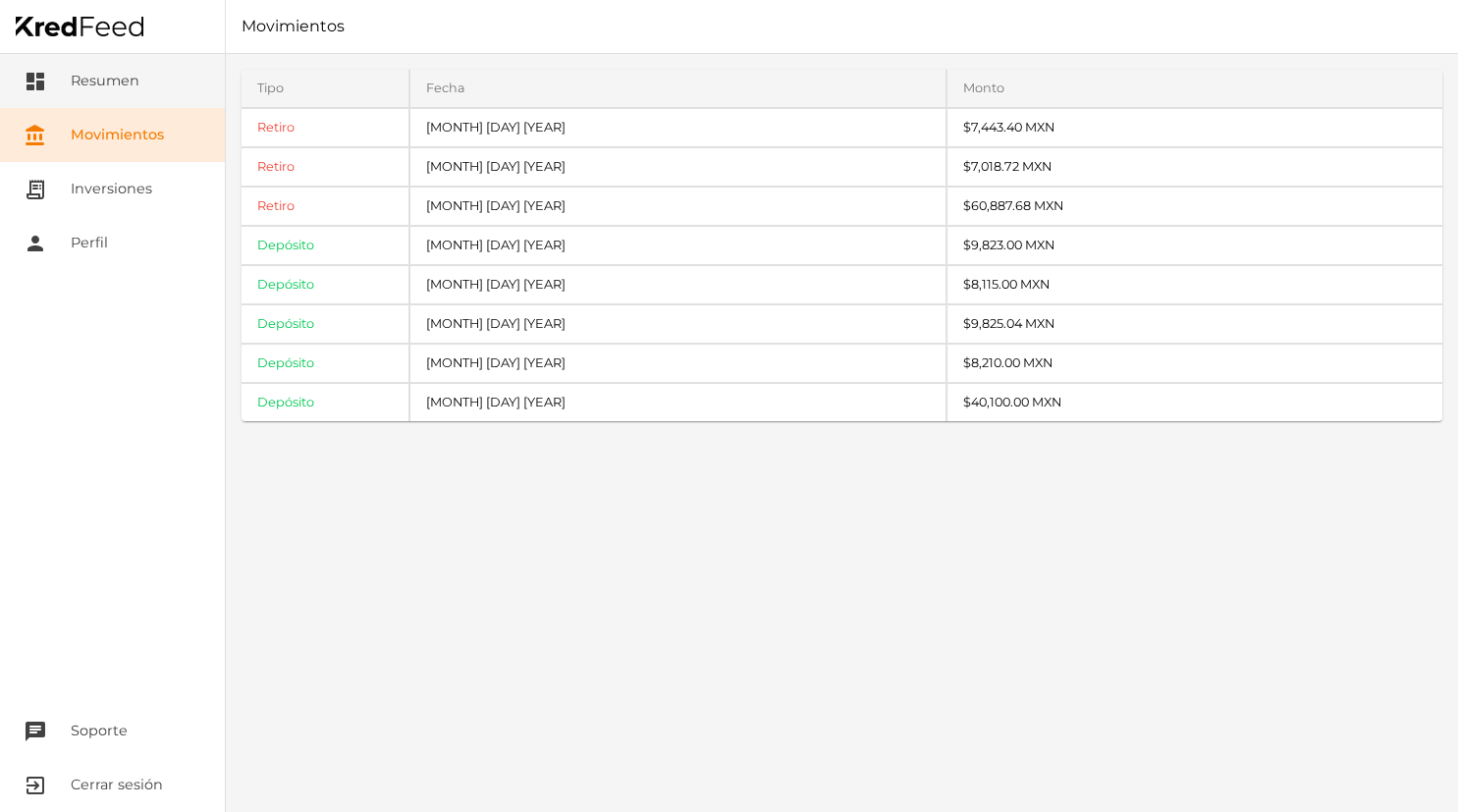 click on "dashboard Resumen" at bounding box center (112, 81) 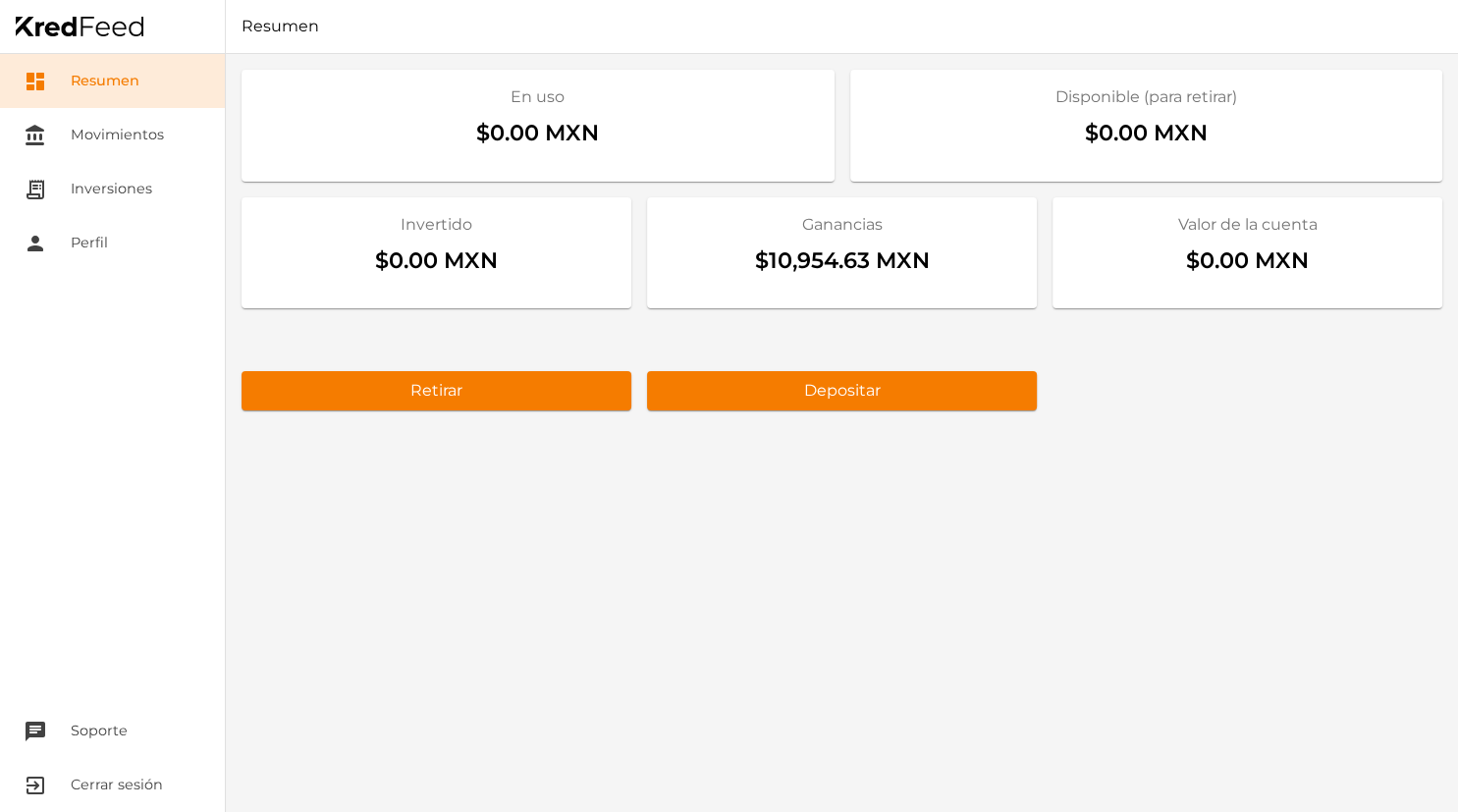 click on "En uso $0.00 MXN Disponible (para retirar) $0.00 MXN Invertido $0.00 MXN Ganancias $[AMOUNT] MXN Valor de la cuenta $0.00 MXN Retirar Depositar" at bounding box center [841, 433] 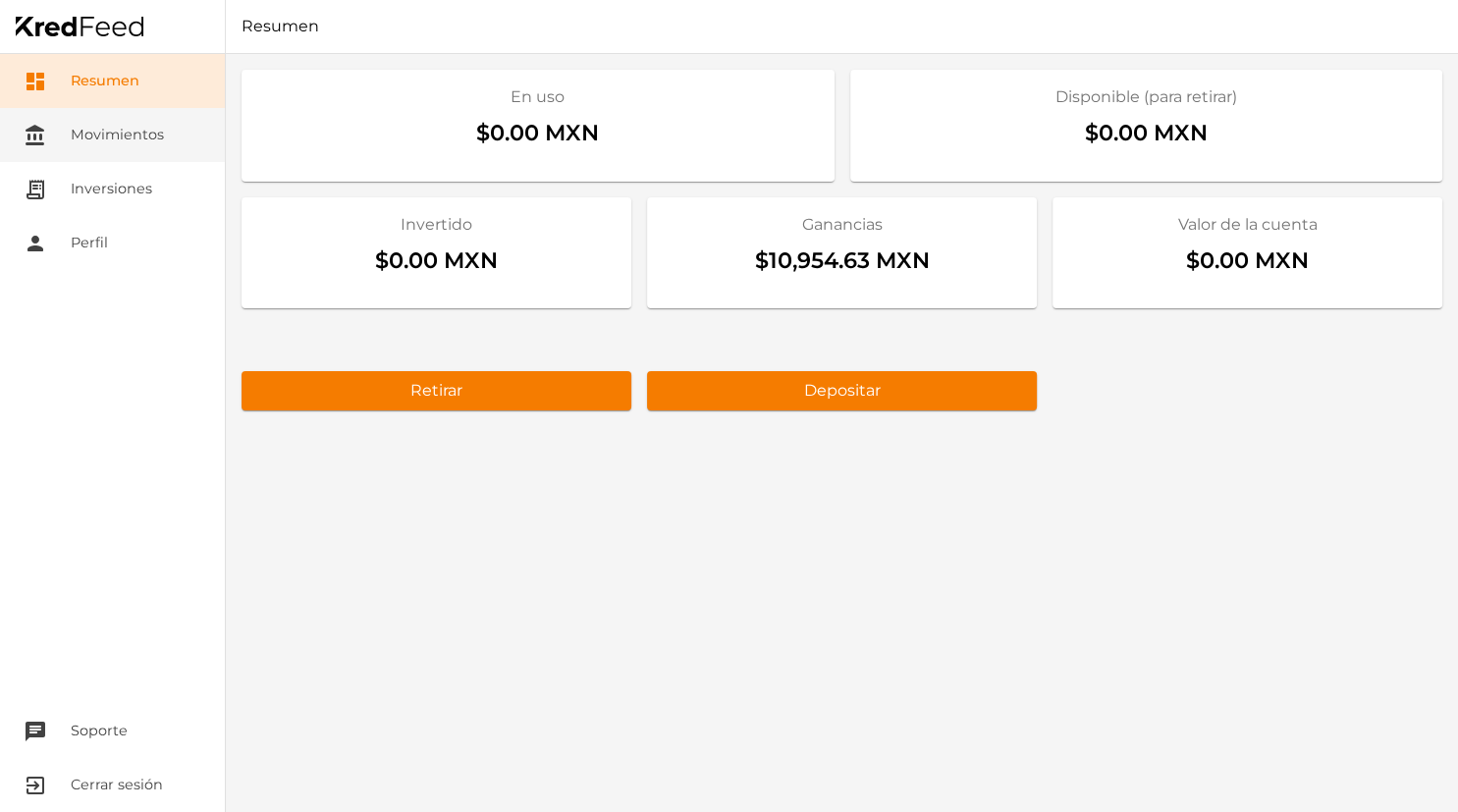 click on "account_balance Movimientos" at bounding box center [112, 135] 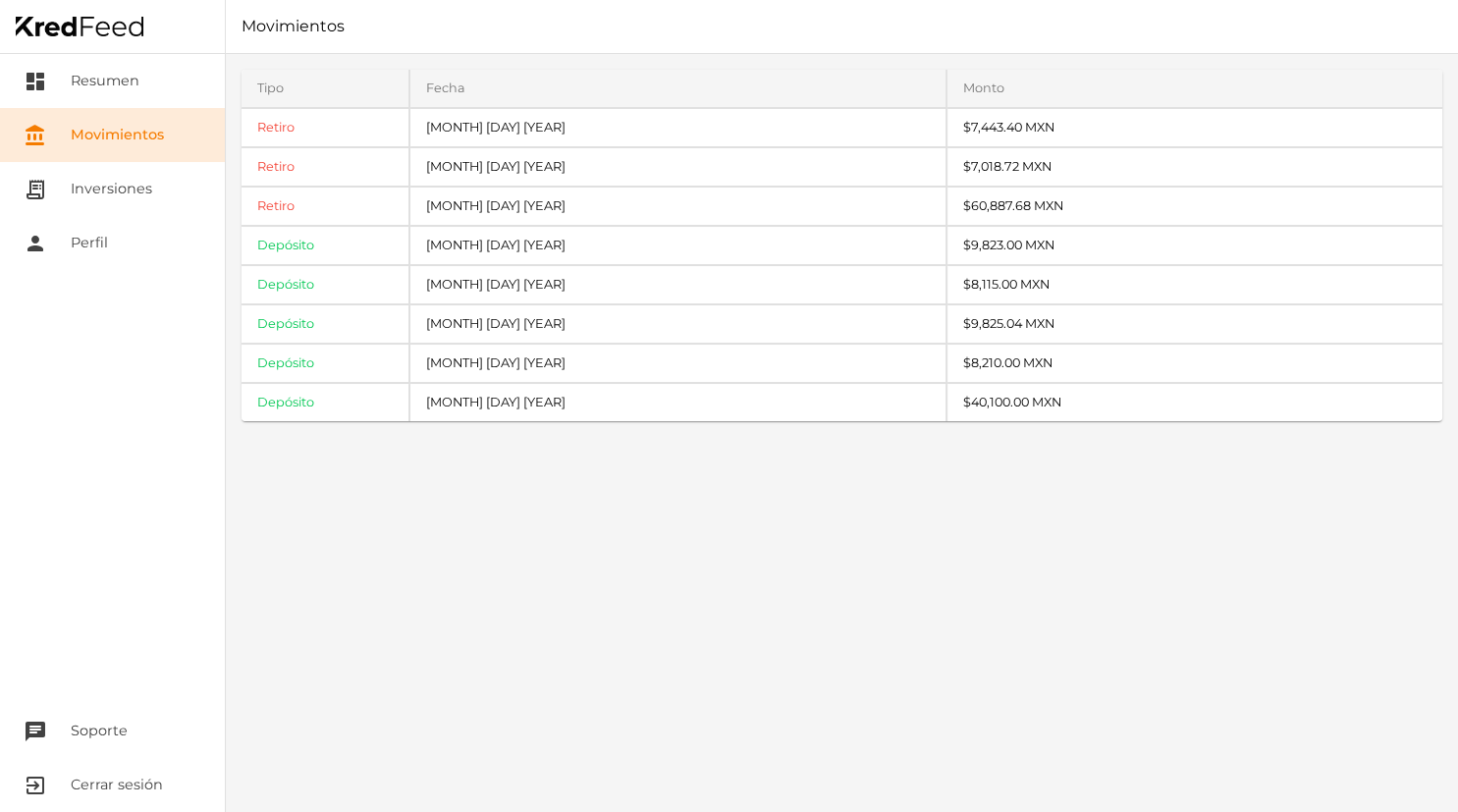 click on "Tipo Retiro Retiro Retiro Depósito Depósito Depósito Depósito Depósito Fecha Monto [MONTH] [DAY] [YEAR] $[AMOUNT] MXN [MONTH] [DAY] [YEAR] $[AMOUNT] MXN [MONTH] [DAY] [YEAR] $[AMOUNT] MXN [MONTH] [DAY] [YEAR] $[AMOUNT] MXN [MONTH] [DAY] [YEAR] $[AMOUNT] MXN [MONTH] [DAY] [YEAR] $[AMOUNT] MXN [MONTH] [DAY] [YEAR] $[AMOUNT] MXN [MONTH] [DAY] [YEAR] $[AMOUNT] MXN" at bounding box center [841, 433] 